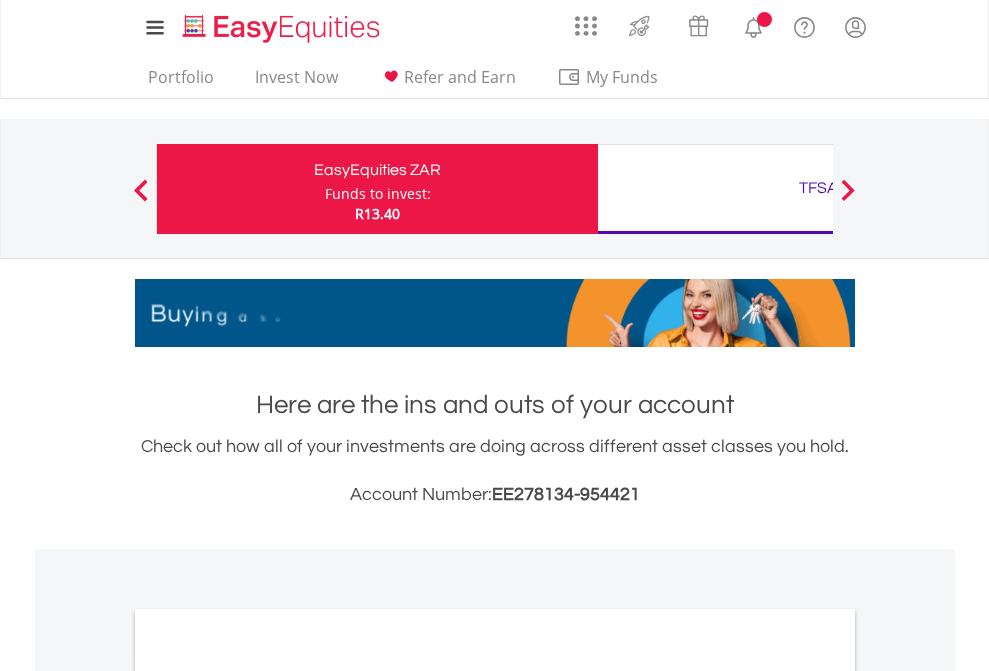 scroll, scrollTop: 0, scrollLeft: 0, axis: both 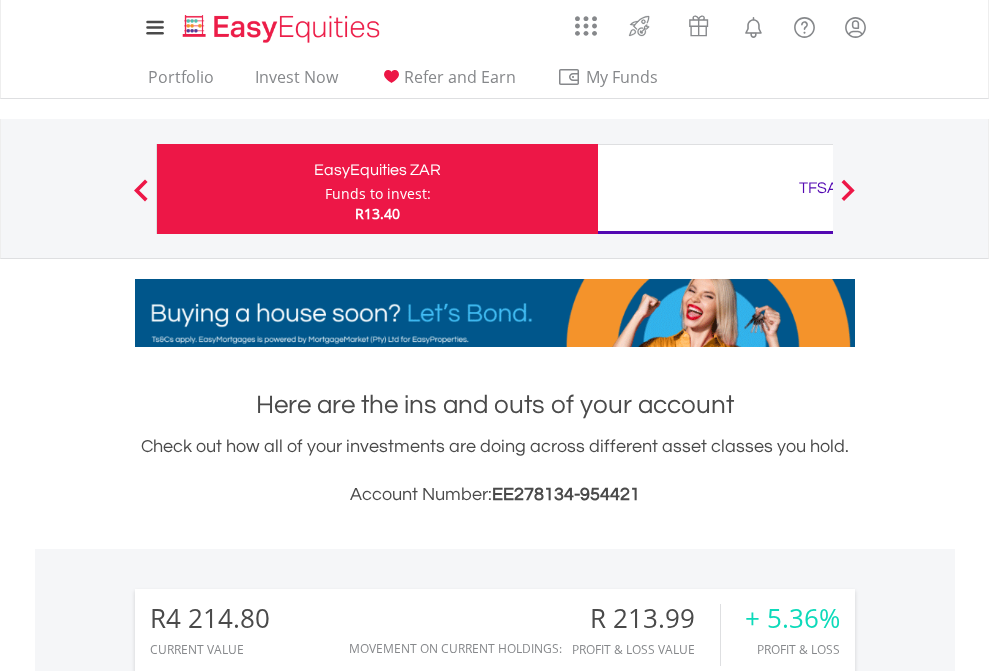 click on "Funds to invest:" at bounding box center (378, 194) 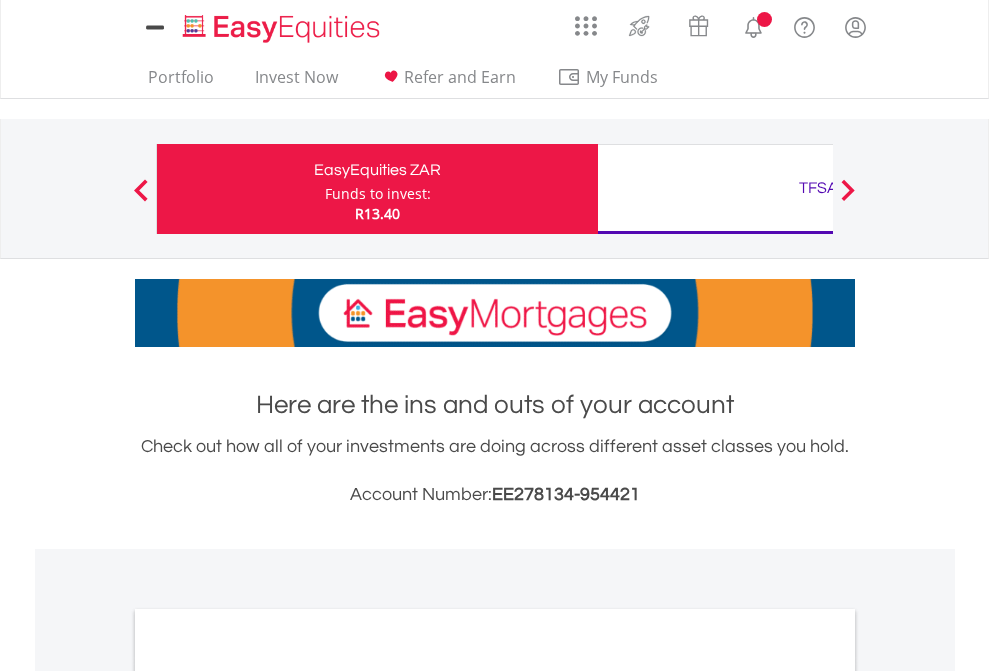 scroll, scrollTop: 0, scrollLeft: 0, axis: both 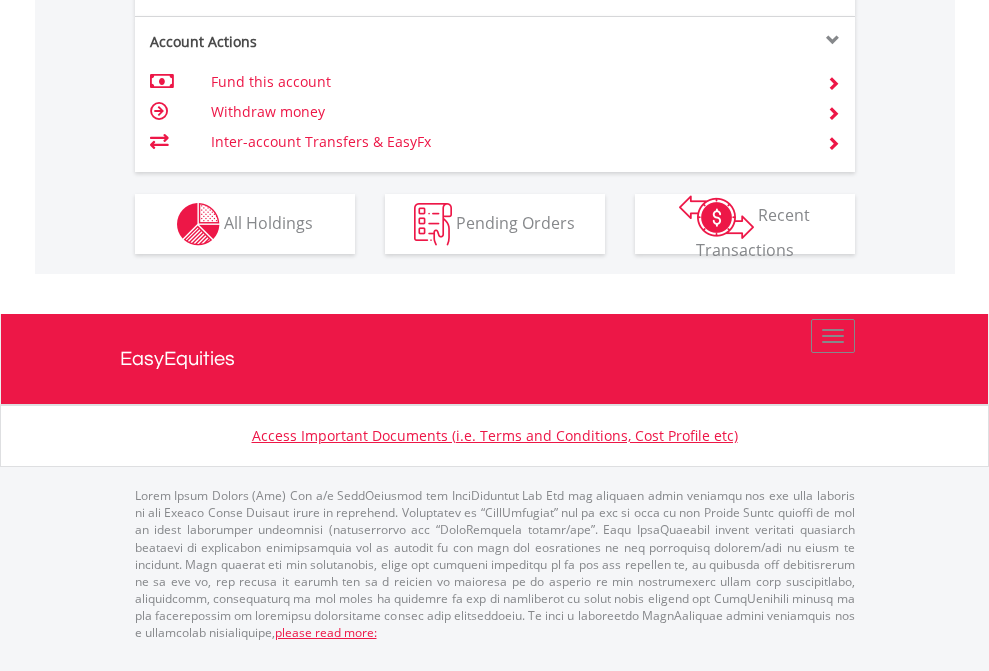 click on "Investment types" at bounding box center [706, -337] 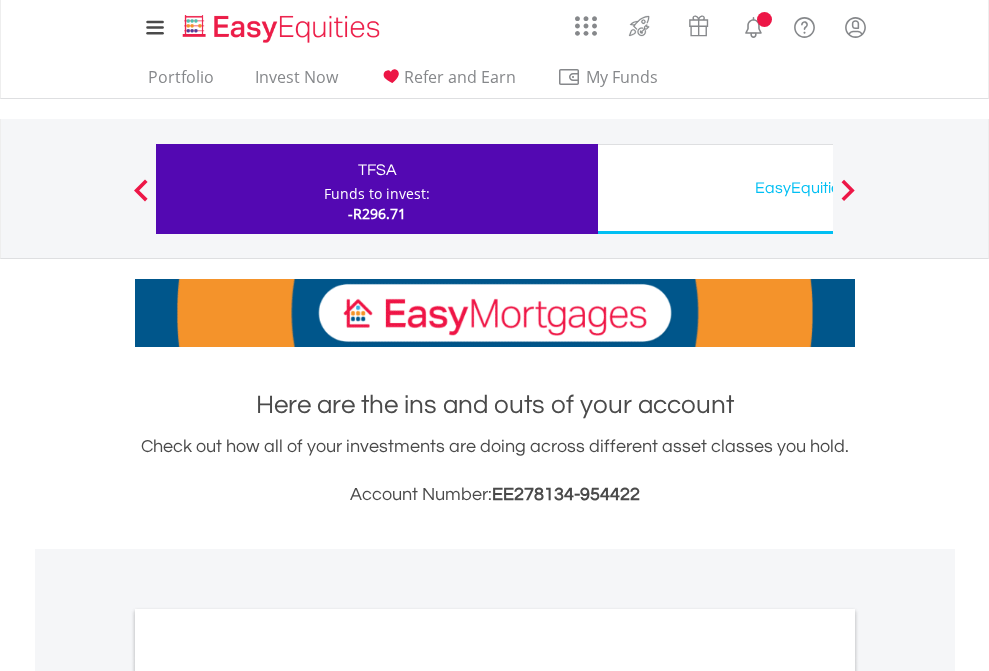 scroll, scrollTop: 0, scrollLeft: 0, axis: both 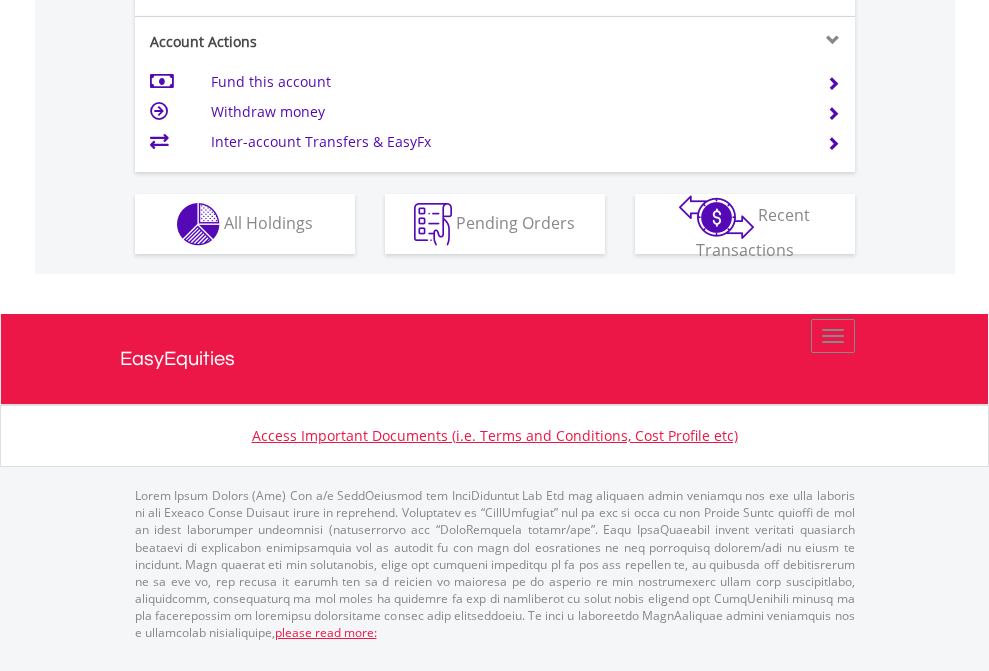 click on "Investment types" at bounding box center (706, -337) 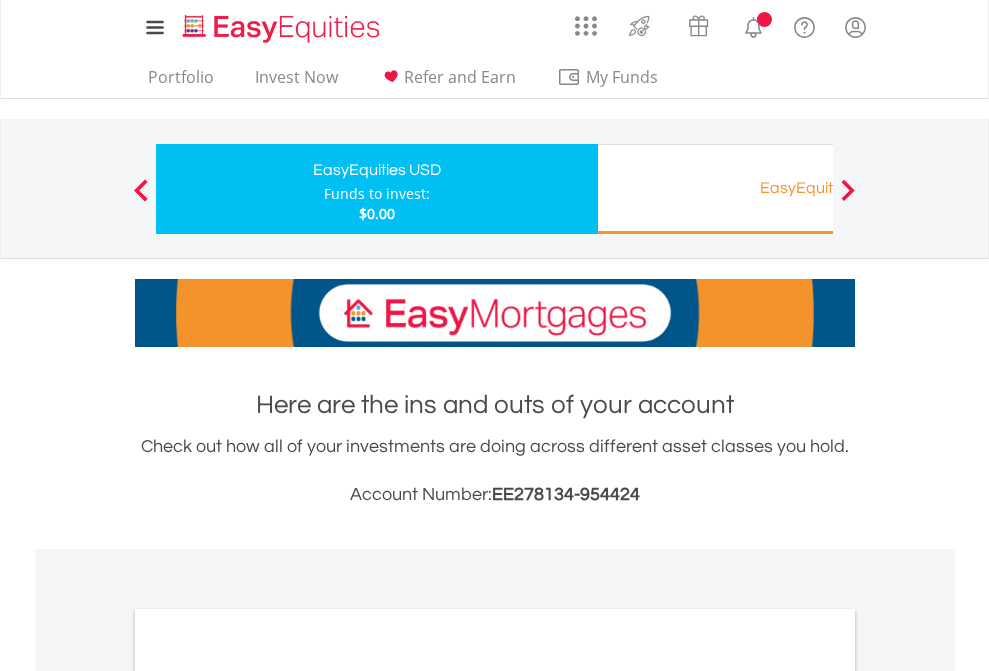 scroll, scrollTop: 0, scrollLeft: 0, axis: both 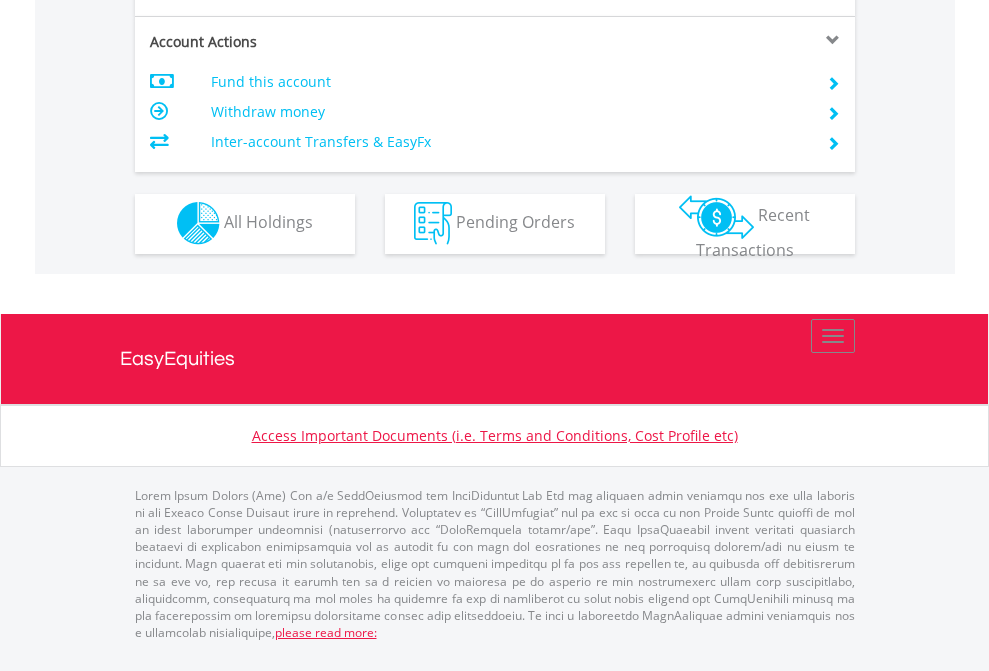 click on "Investment types" at bounding box center [706, -353] 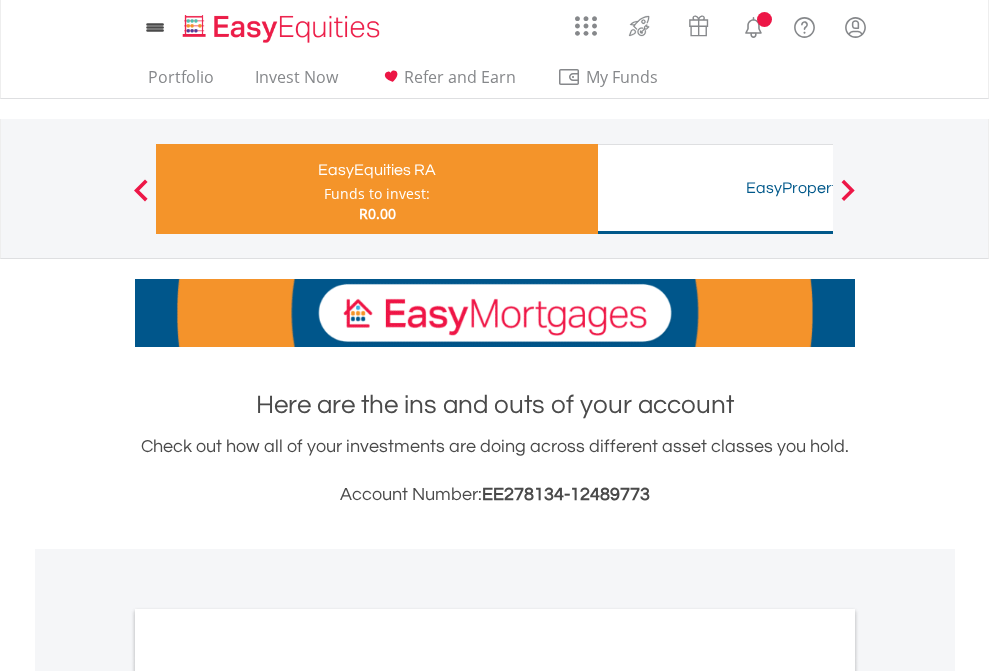 scroll, scrollTop: 0, scrollLeft: 0, axis: both 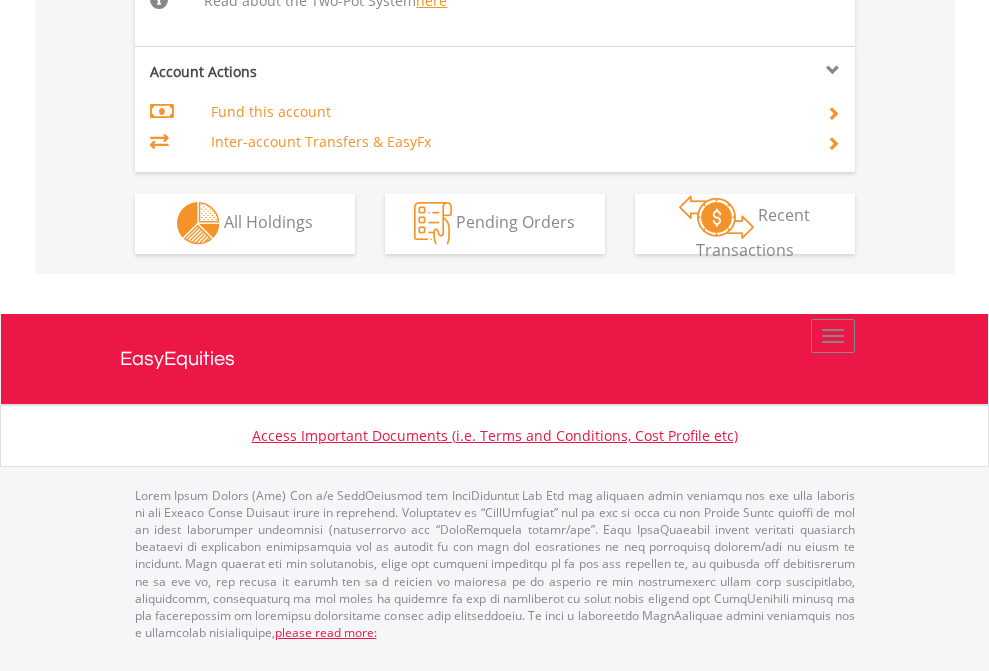 click on "Investment types" at bounding box center [706, -534] 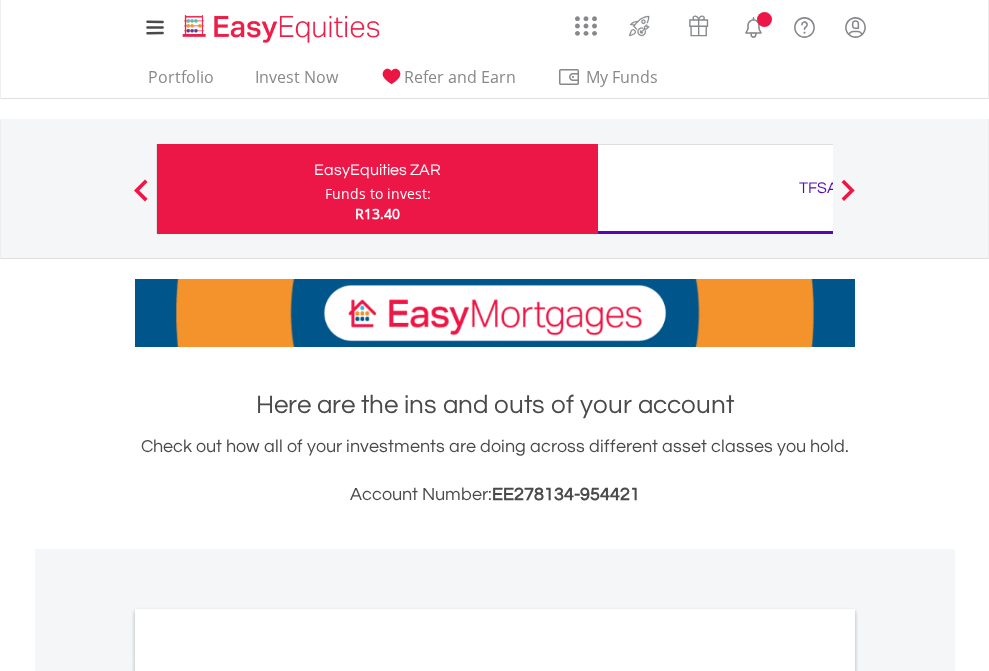 scroll, scrollTop: 0, scrollLeft: 0, axis: both 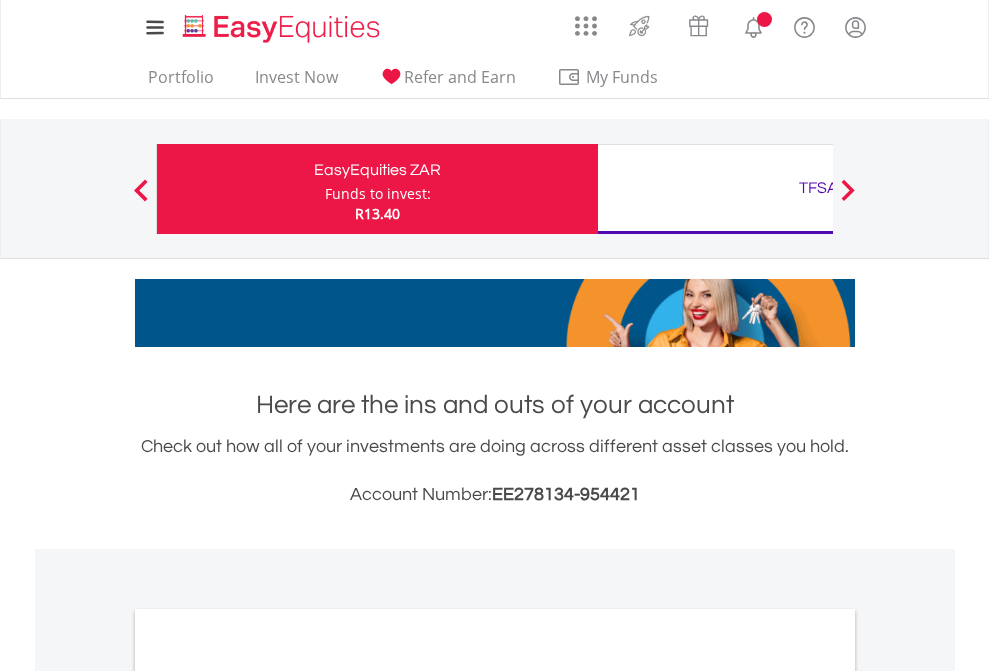 click on "All Holdings" at bounding box center [268, 1096] 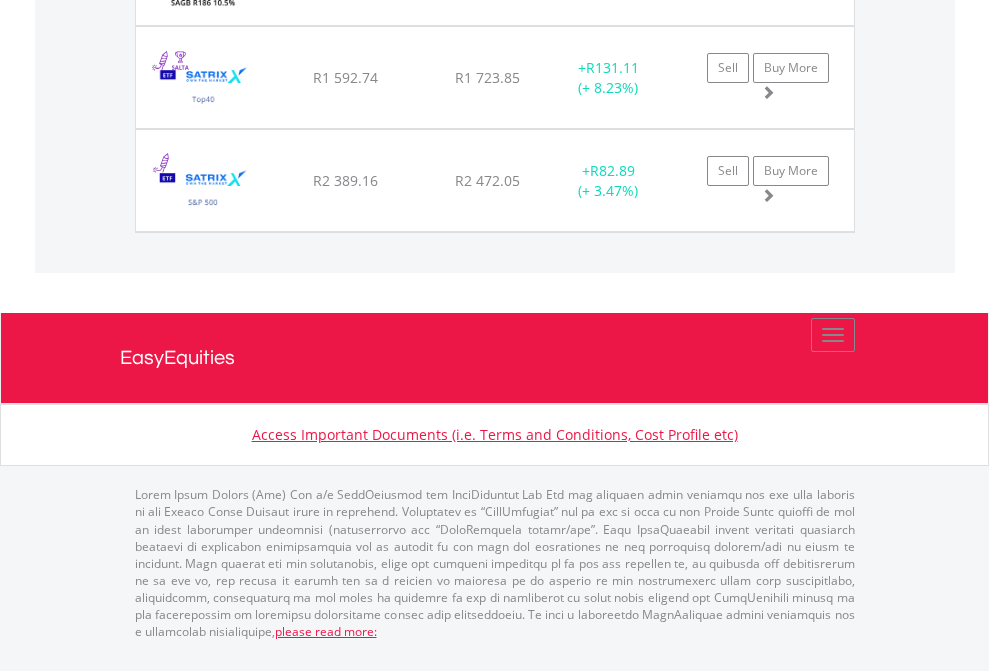 scroll, scrollTop: 2345, scrollLeft: 0, axis: vertical 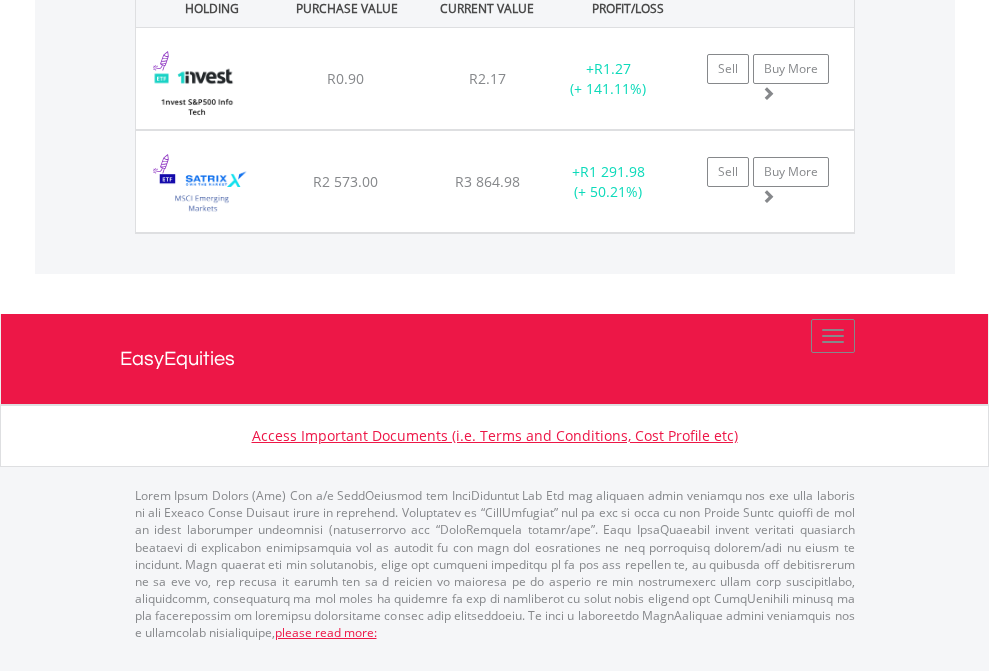 click on "EasyEquities USD" at bounding box center (818, -1071) 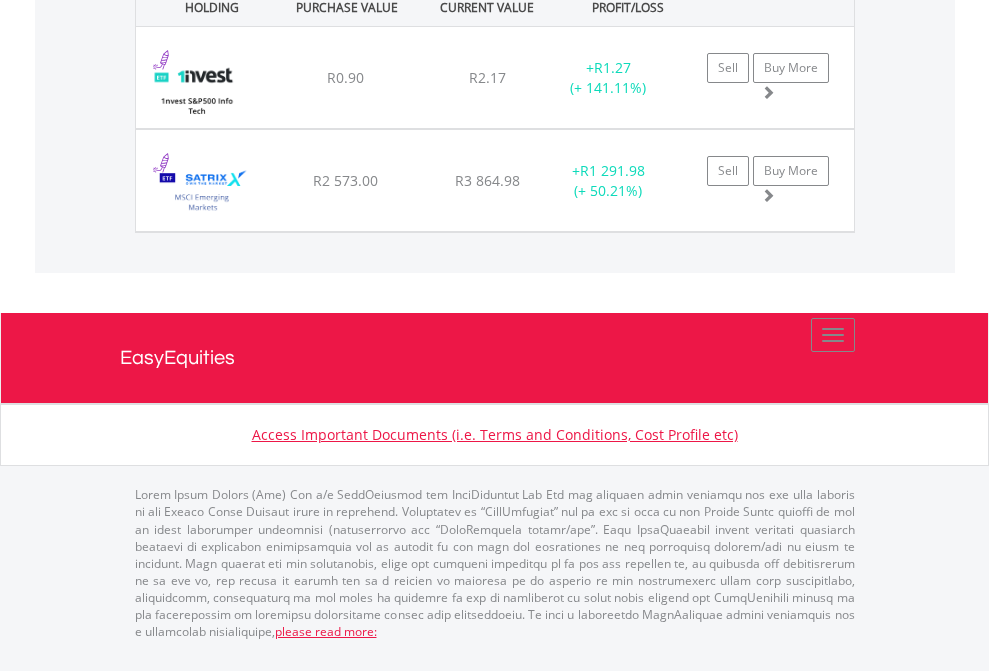 scroll, scrollTop: 144, scrollLeft: 0, axis: vertical 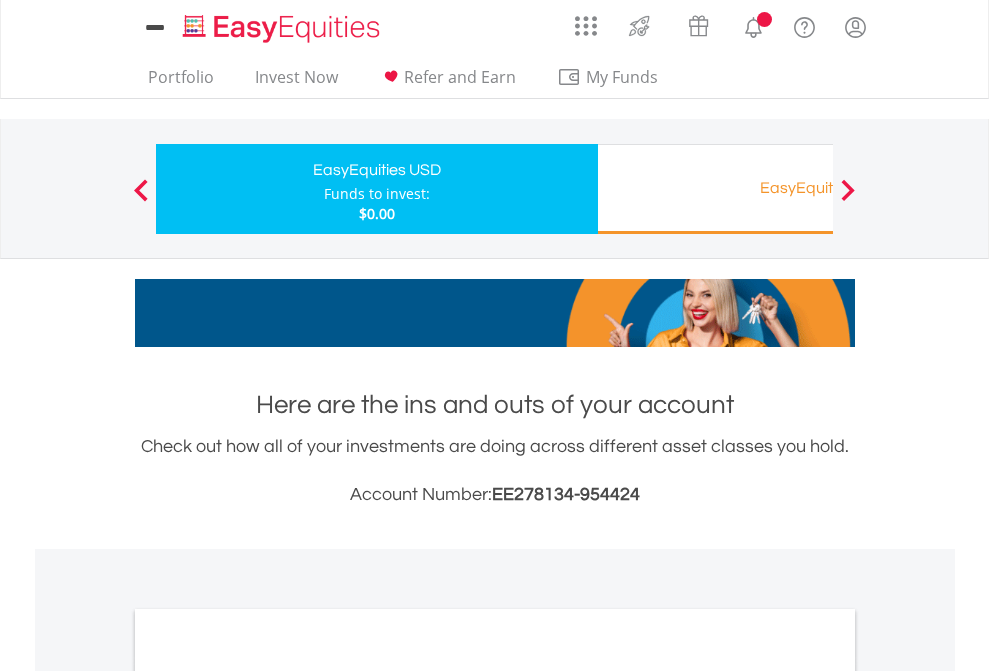 click on "All Holdings" at bounding box center (268, 1096) 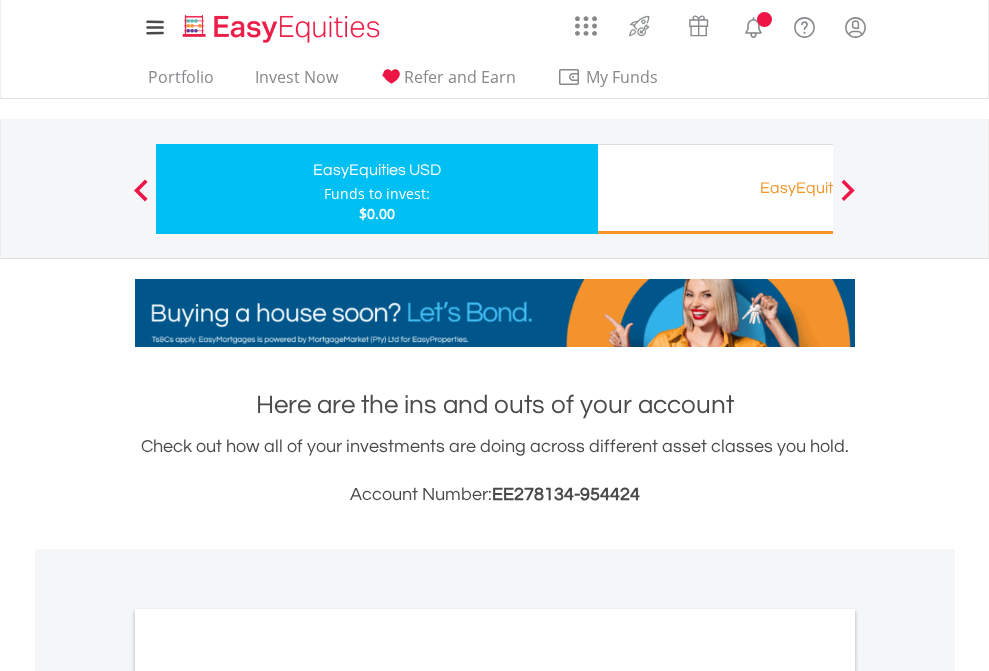 scroll, scrollTop: 1202, scrollLeft: 0, axis: vertical 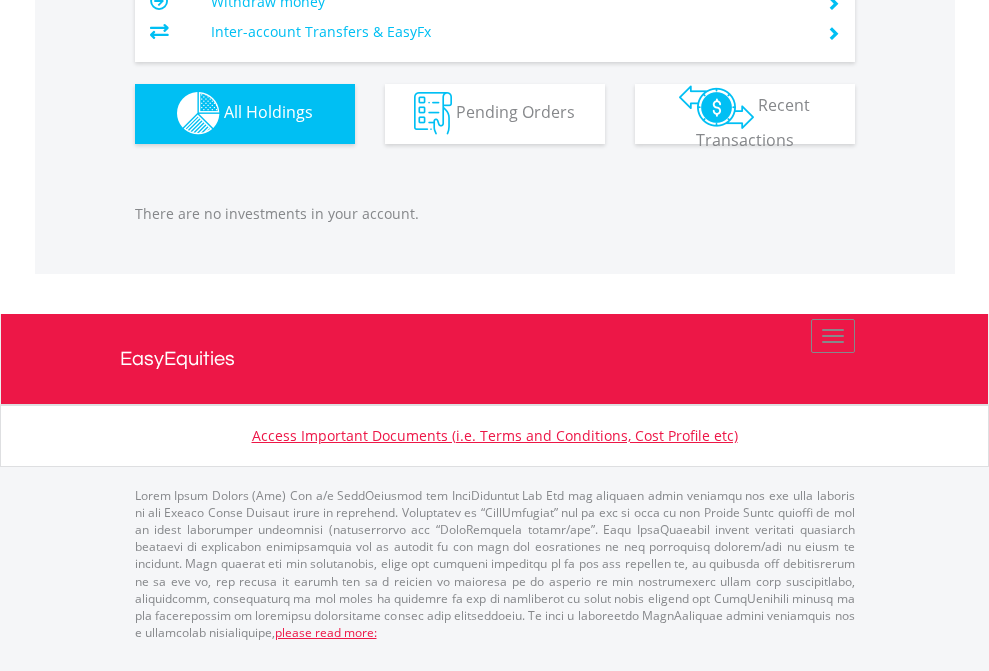 click on "EasyEquities RA" at bounding box center [818, -1142] 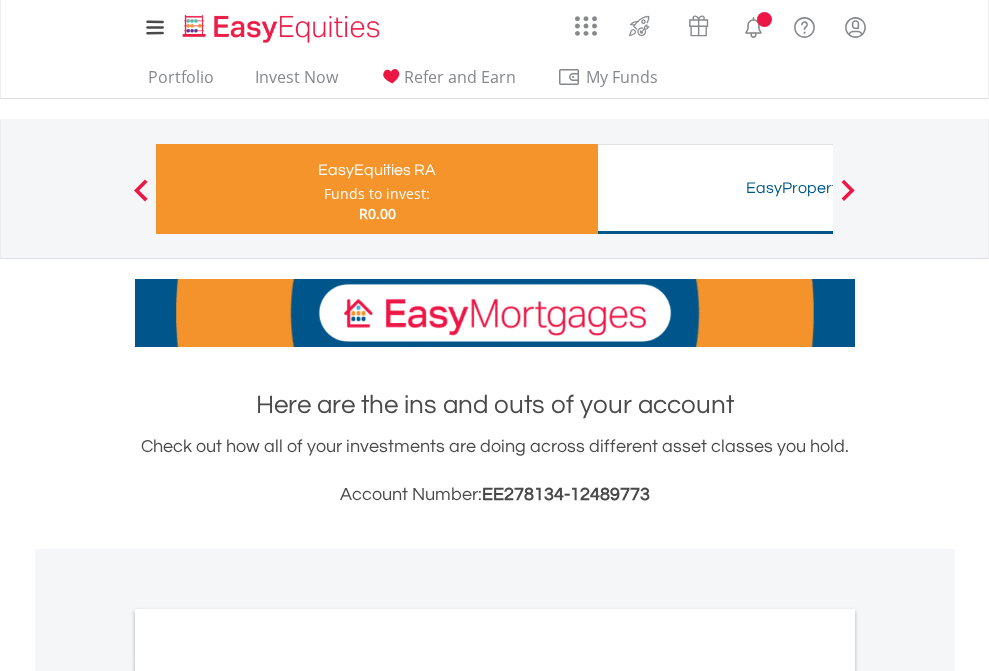 scroll, scrollTop: 1202, scrollLeft: 0, axis: vertical 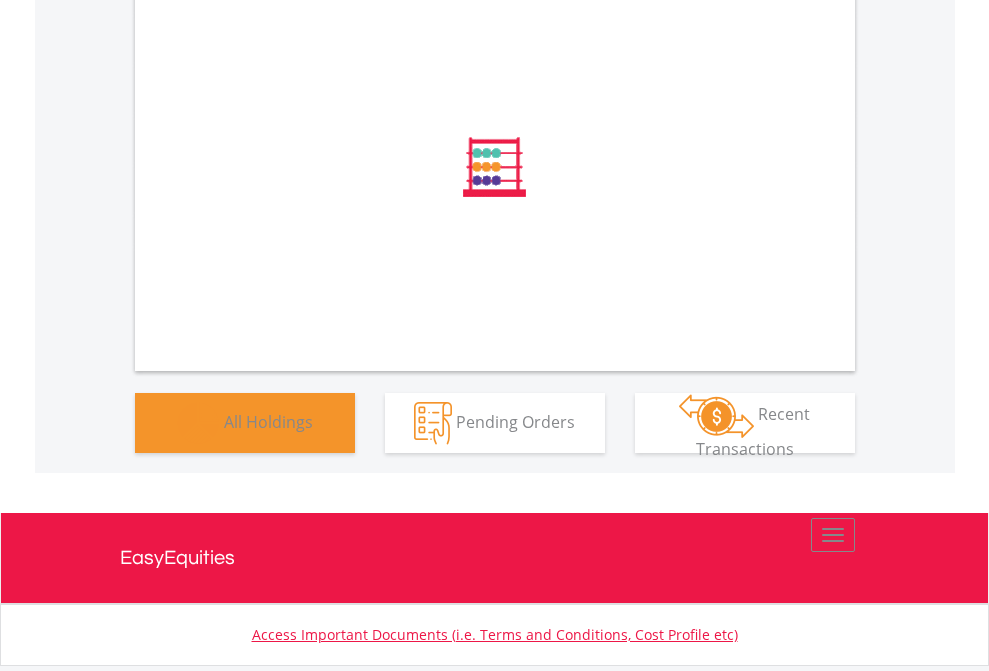 click on "All Holdings" at bounding box center [268, 421] 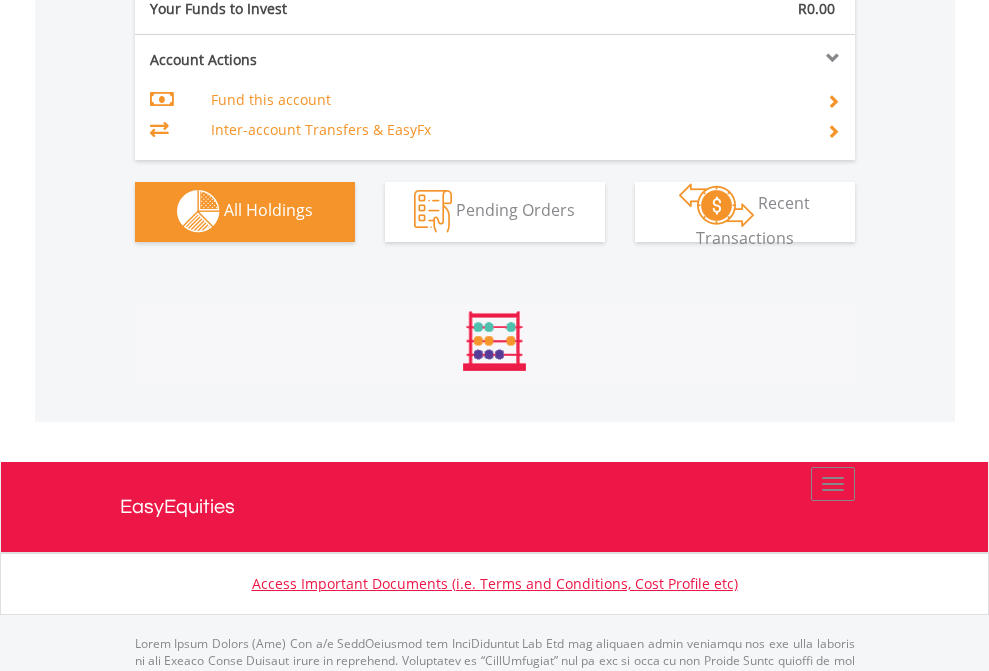 scroll, scrollTop: 999808, scrollLeft: 999687, axis: both 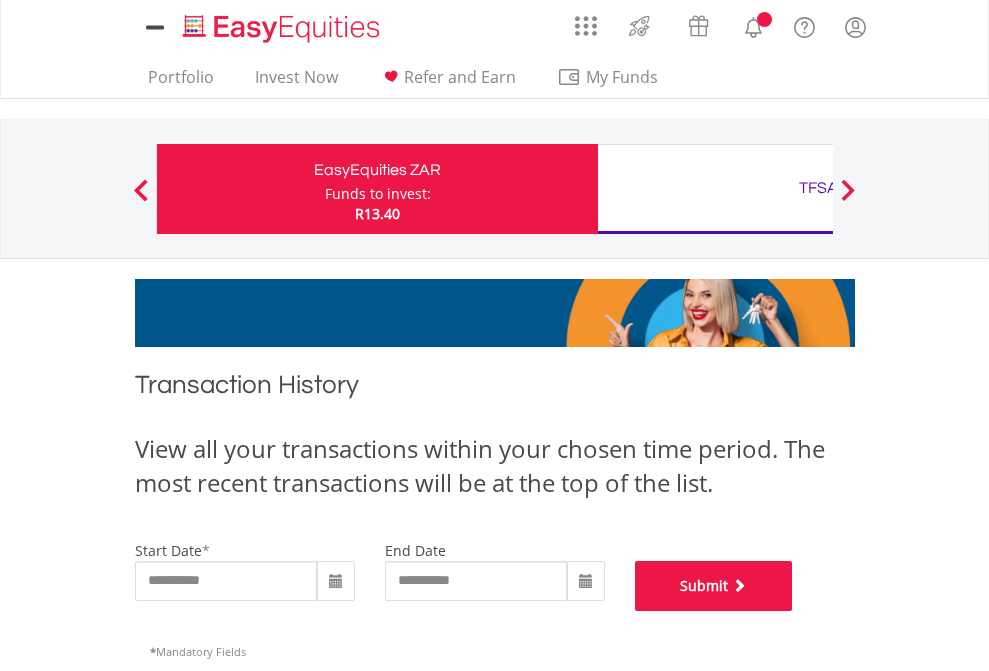 click on "Submit" at bounding box center [714, 586] 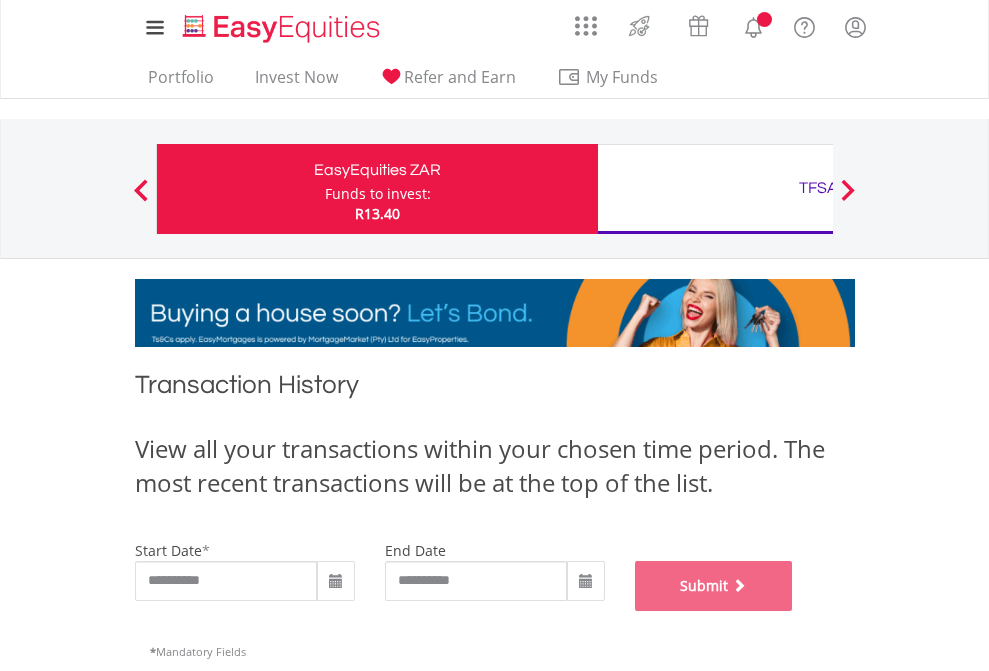 scroll, scrollTop: 811, scrollLeft: 0, axis: vertical 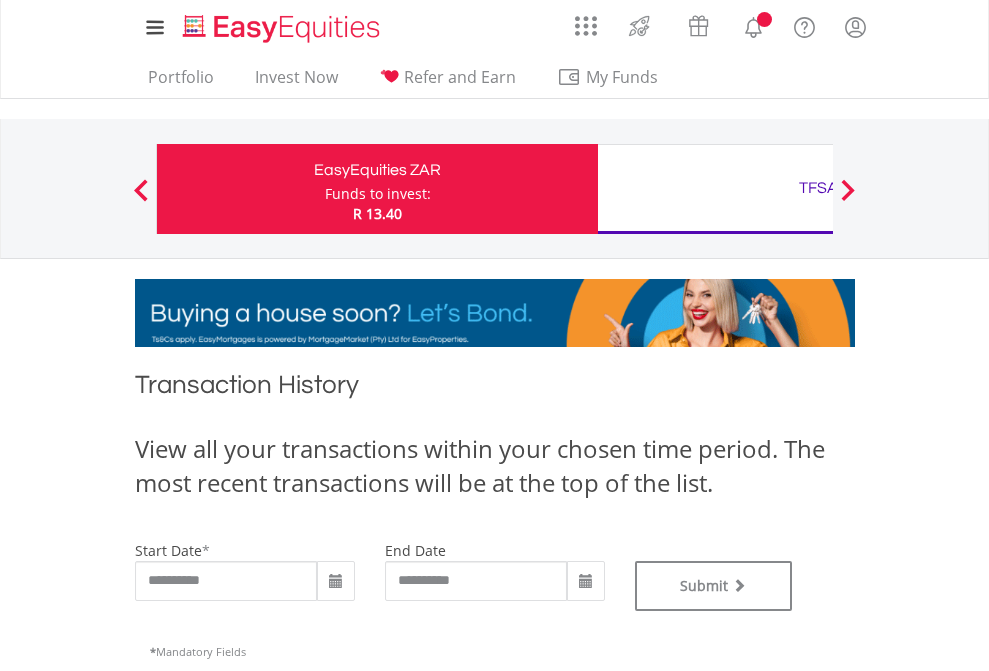 click on "TFSA" at bounding box center [818, 188] 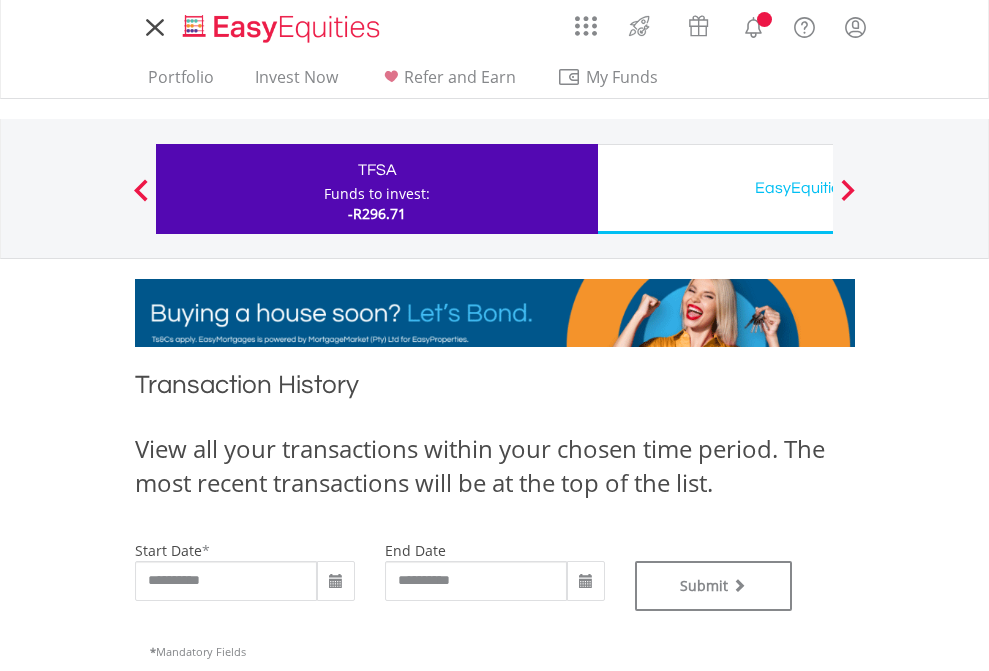 scroll, scrollTop: 0, scrollLeft: 0, axis: both 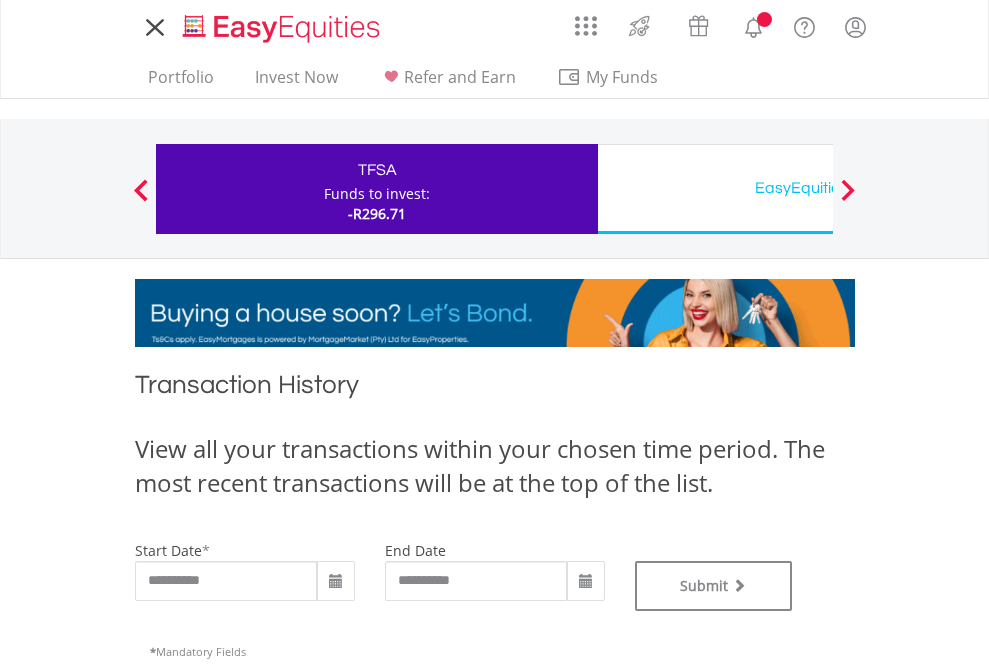 type on "**********" 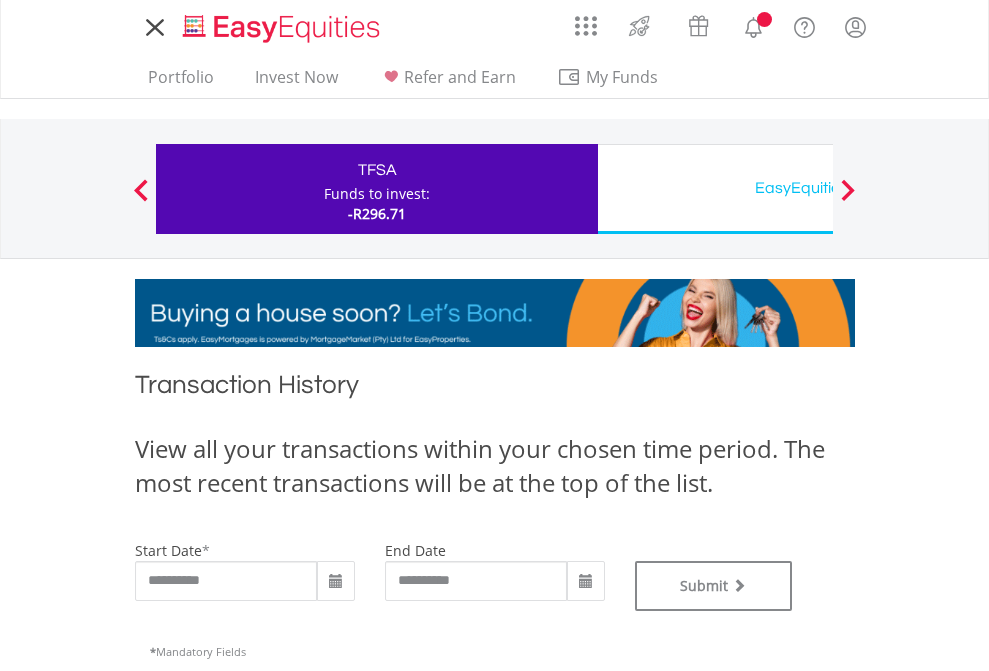 type on "**********" 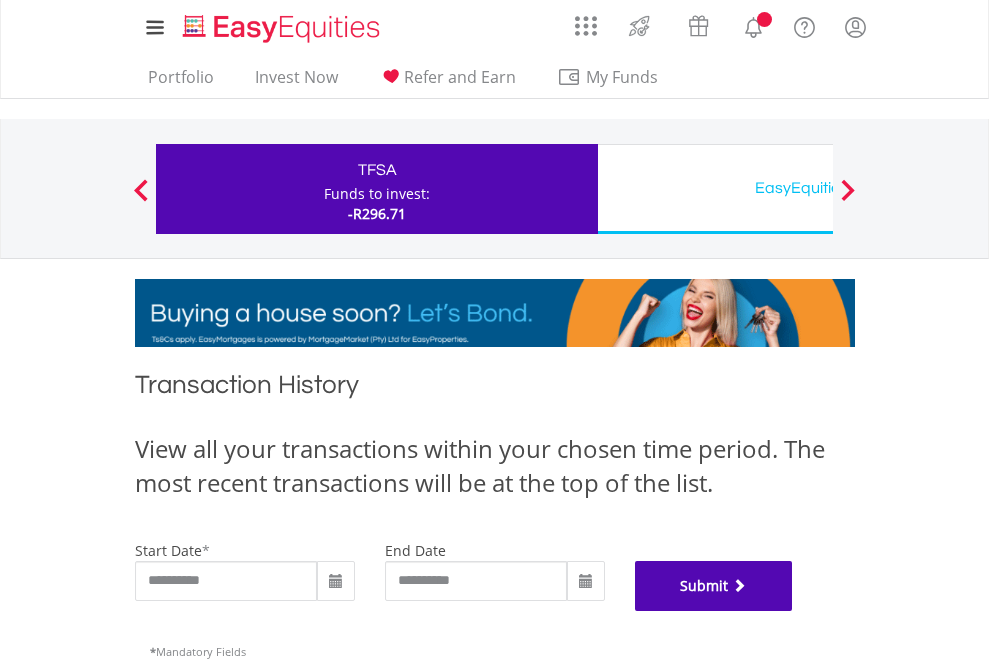 click on "Submit" at bounding box center [714, 586] 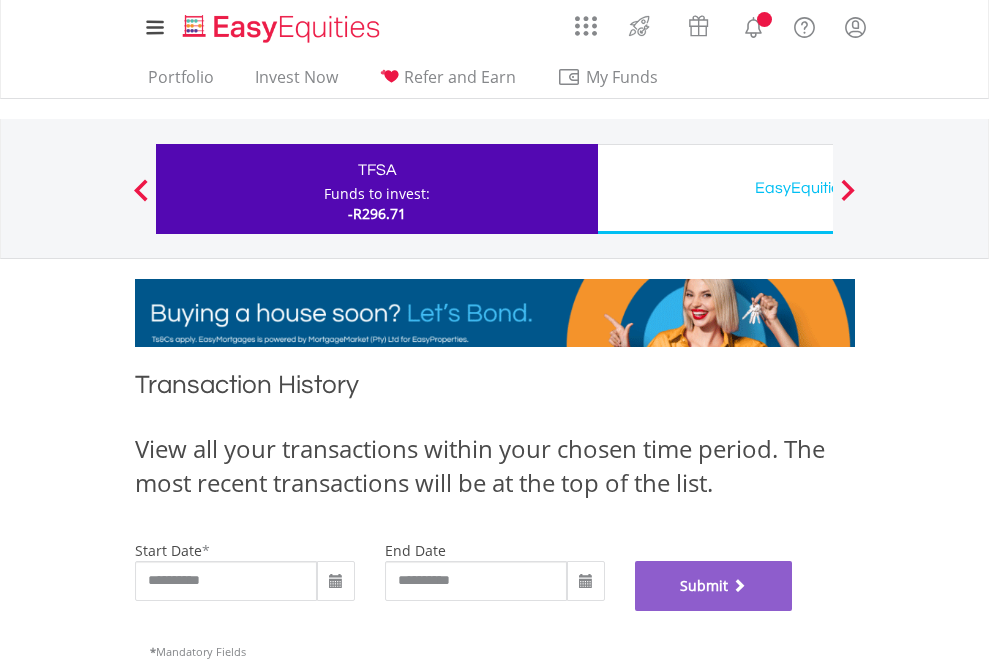 scroll, scrollTop: 811, scrollLeft: 0, axis: vertical 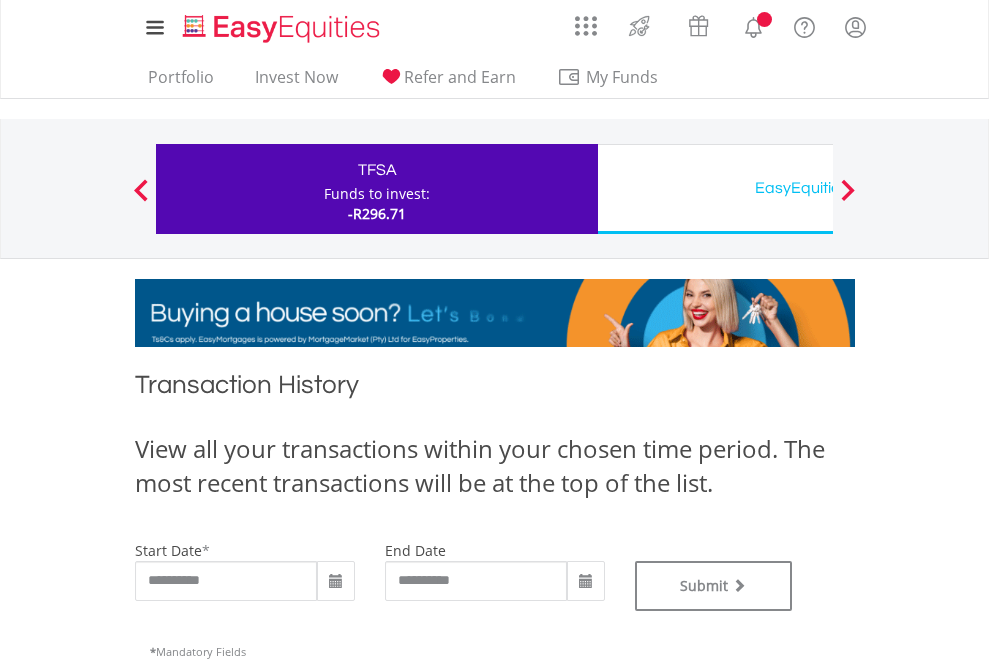 click on "EasyEquities USD" at bounding box center (818, 188) 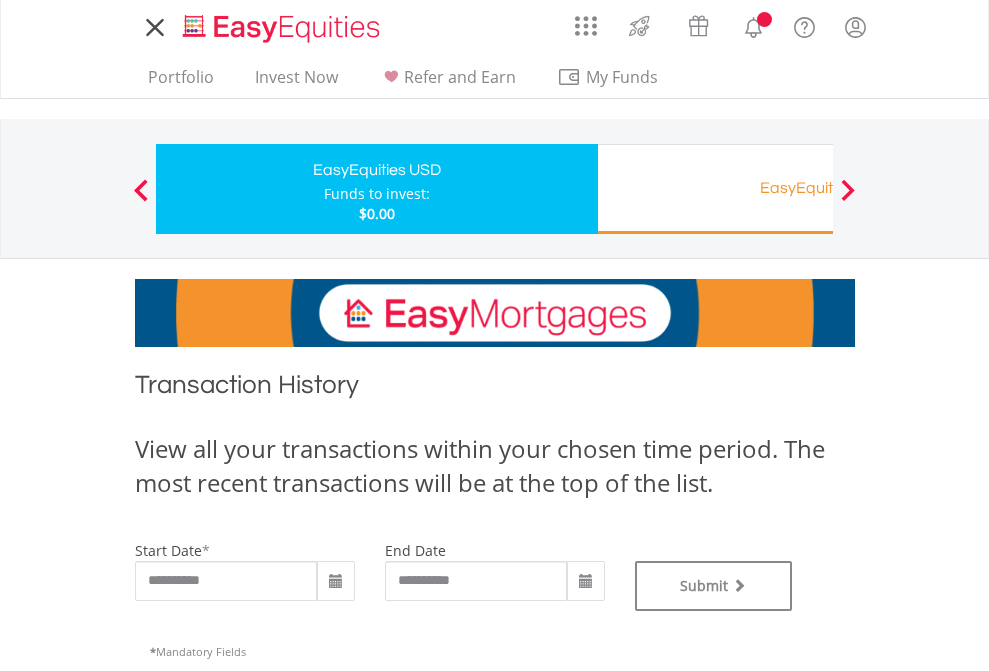 scroll, scrollTop: 0, scrollLeft: 0, axis: both 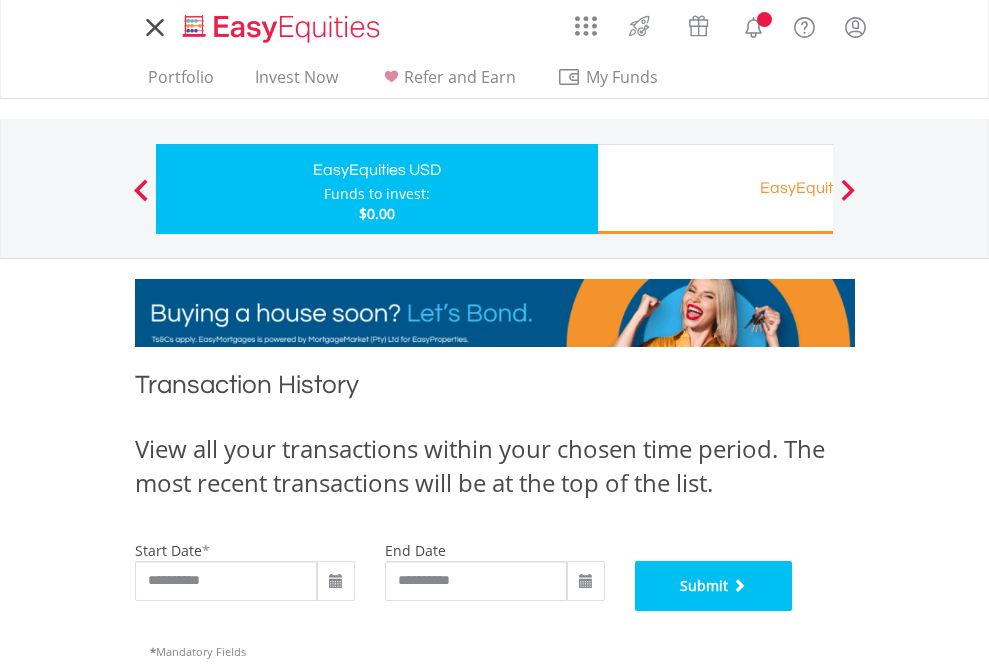 click on "Submit" at bounding box center (714, 586) 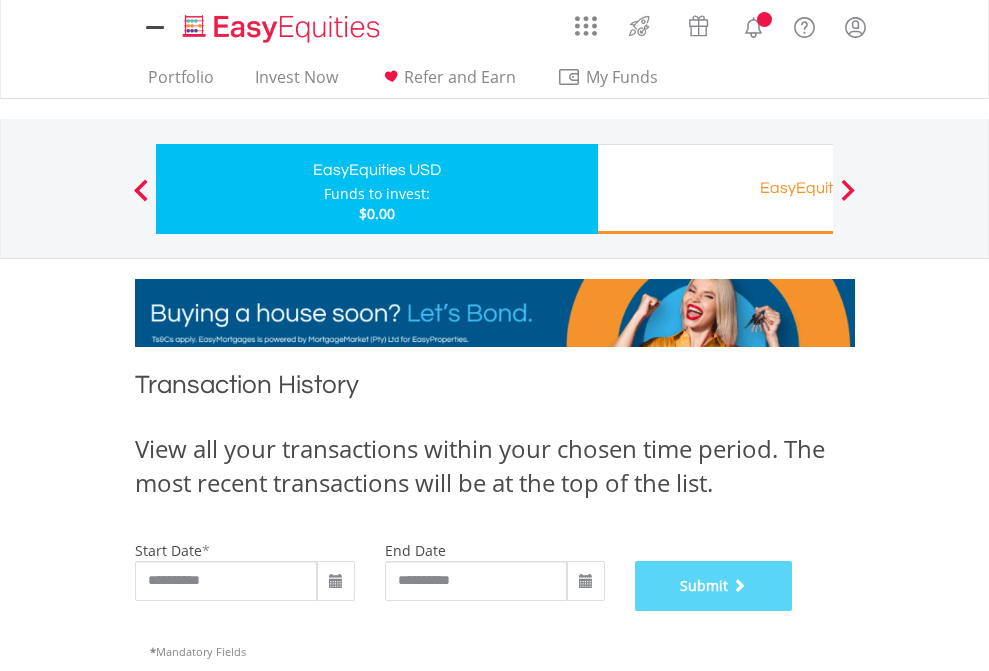 scroll, scrollTop: 811, scrollLeft: 0, axis: vertical 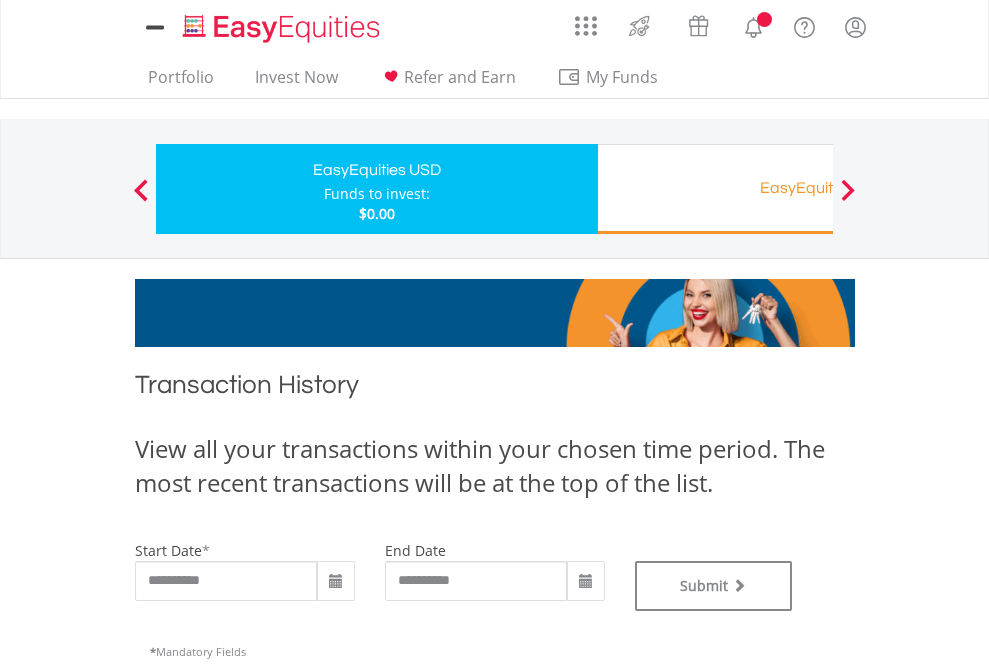click on "EasyEquities RA" at bounding box center (818, 188) 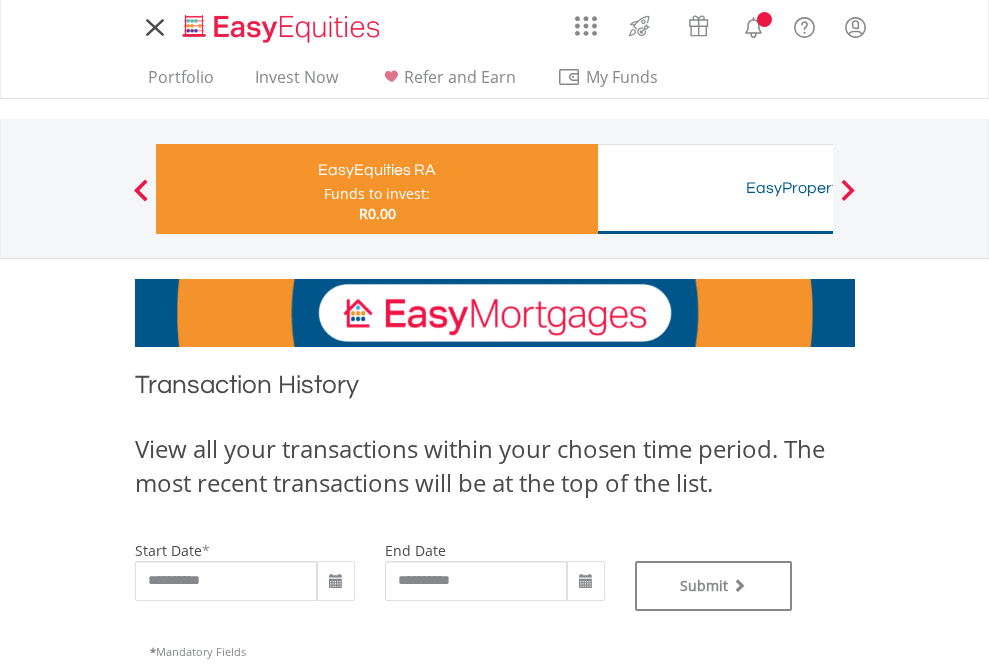 scroll, scrollTop: 0, scrollLeft: 0, axis: both 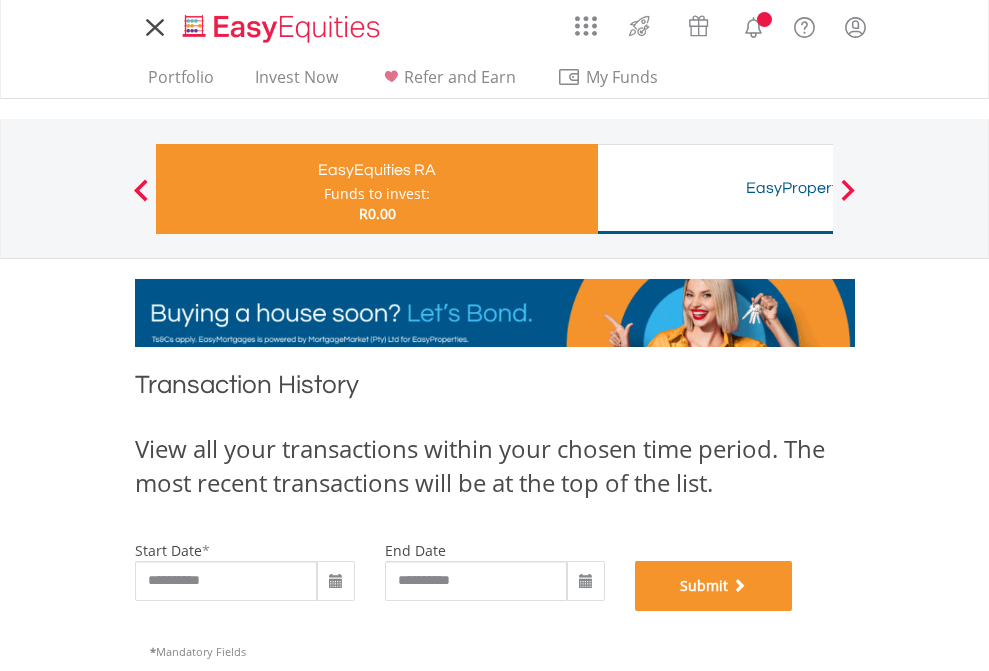 click on "Submit" at bounding box center [714, 586] 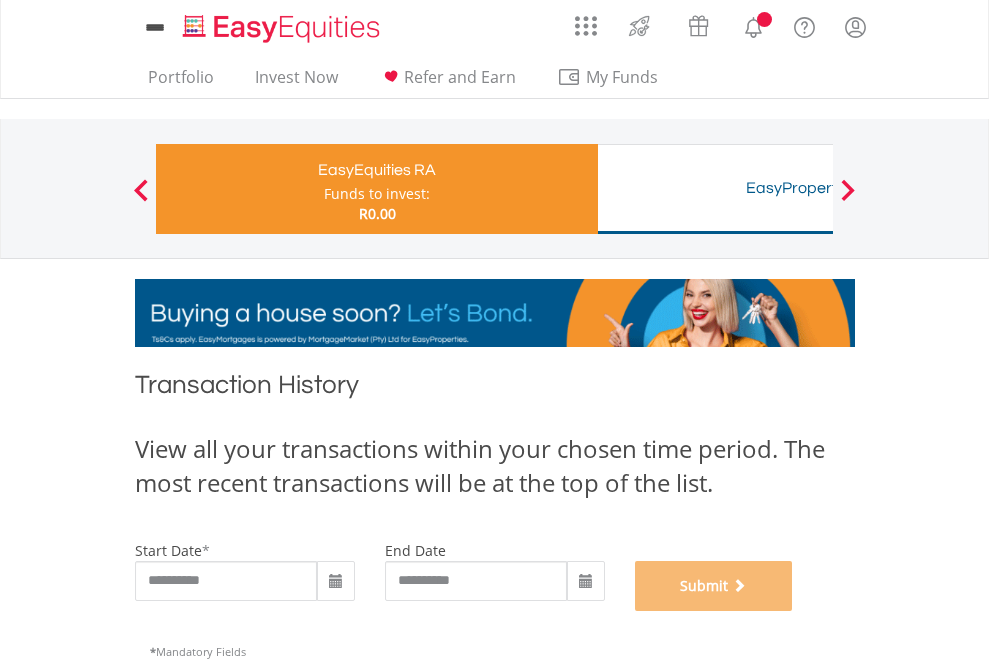 scroll, scrollTop: 811, scrollLeft: 0, axis: vertical 